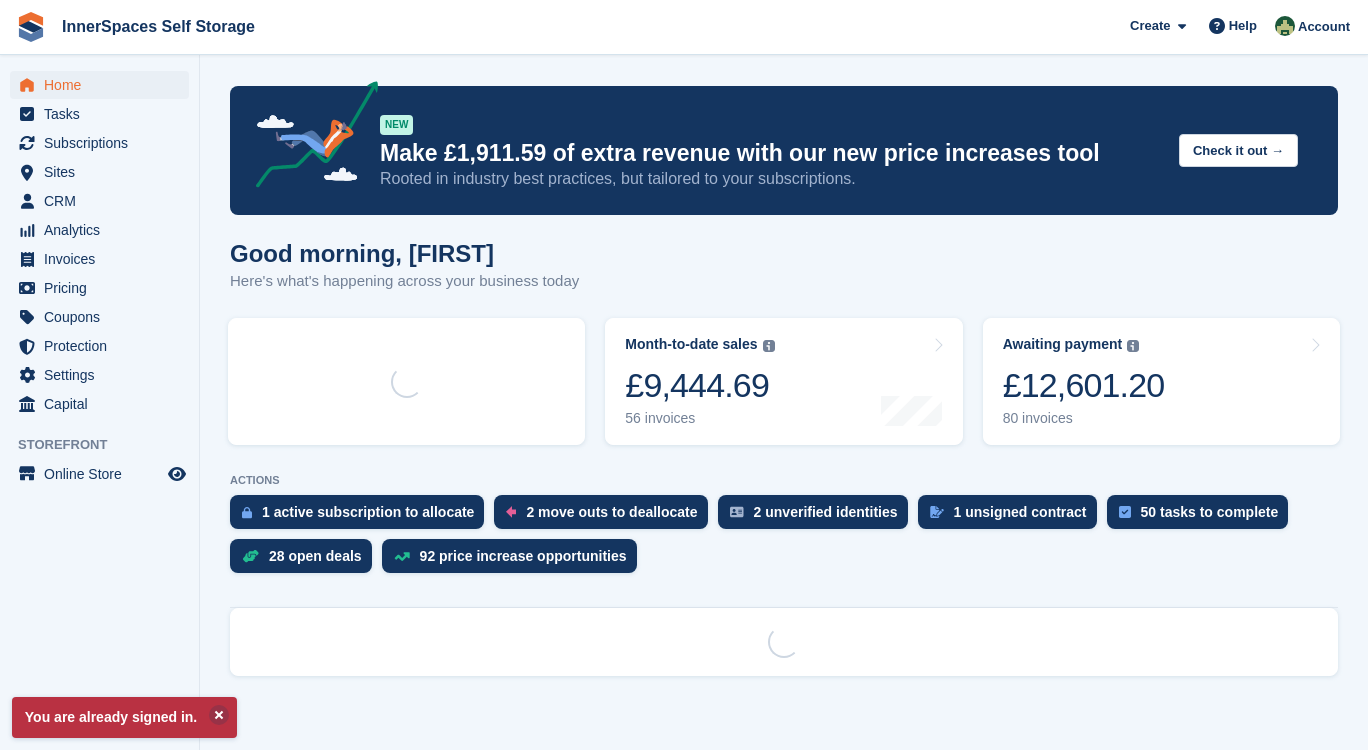 scroll, scrollTop: 0, scrollLeft: 0, axis: both 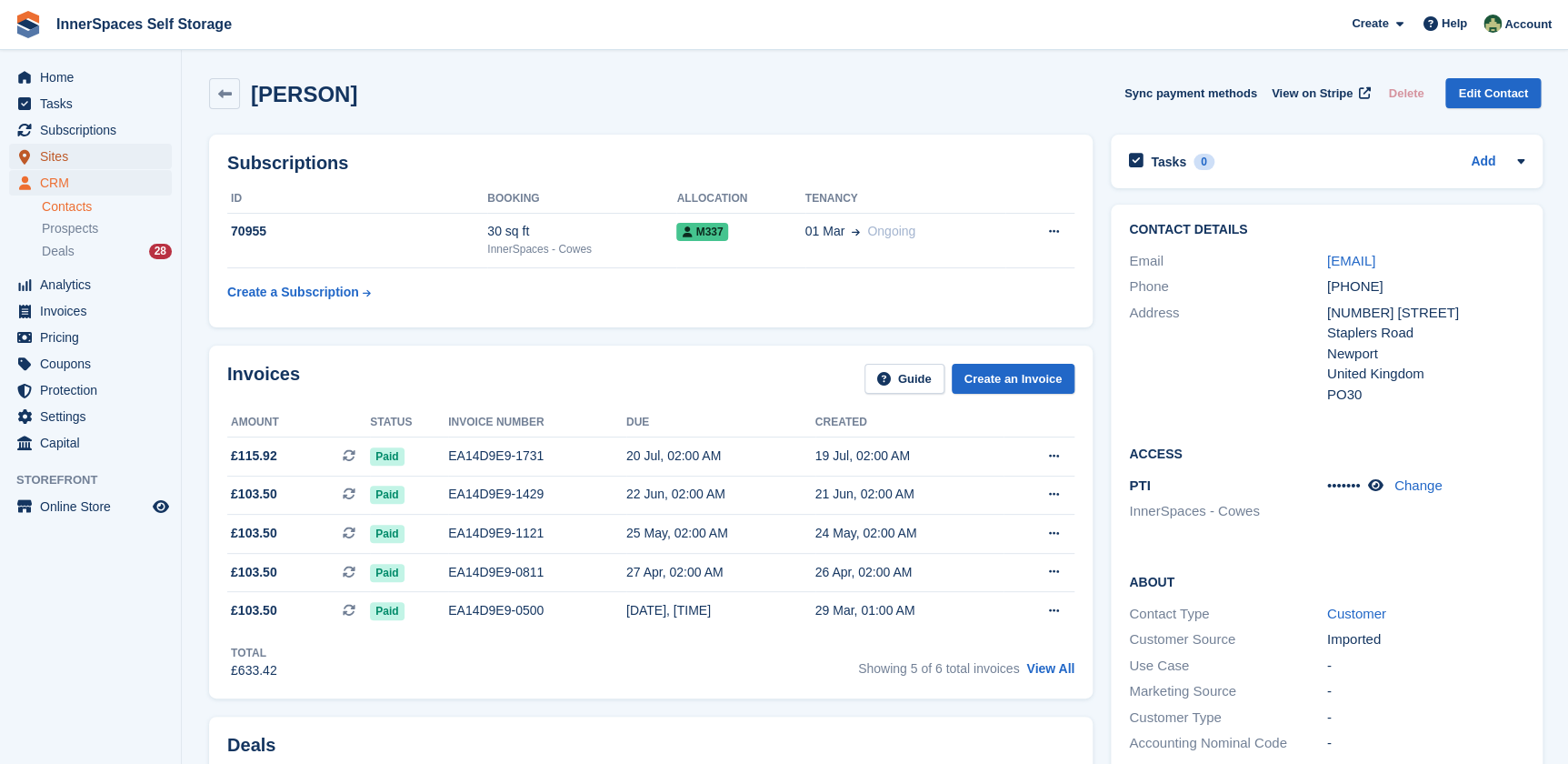 click on "Sites" at bounding box center [95, 156] 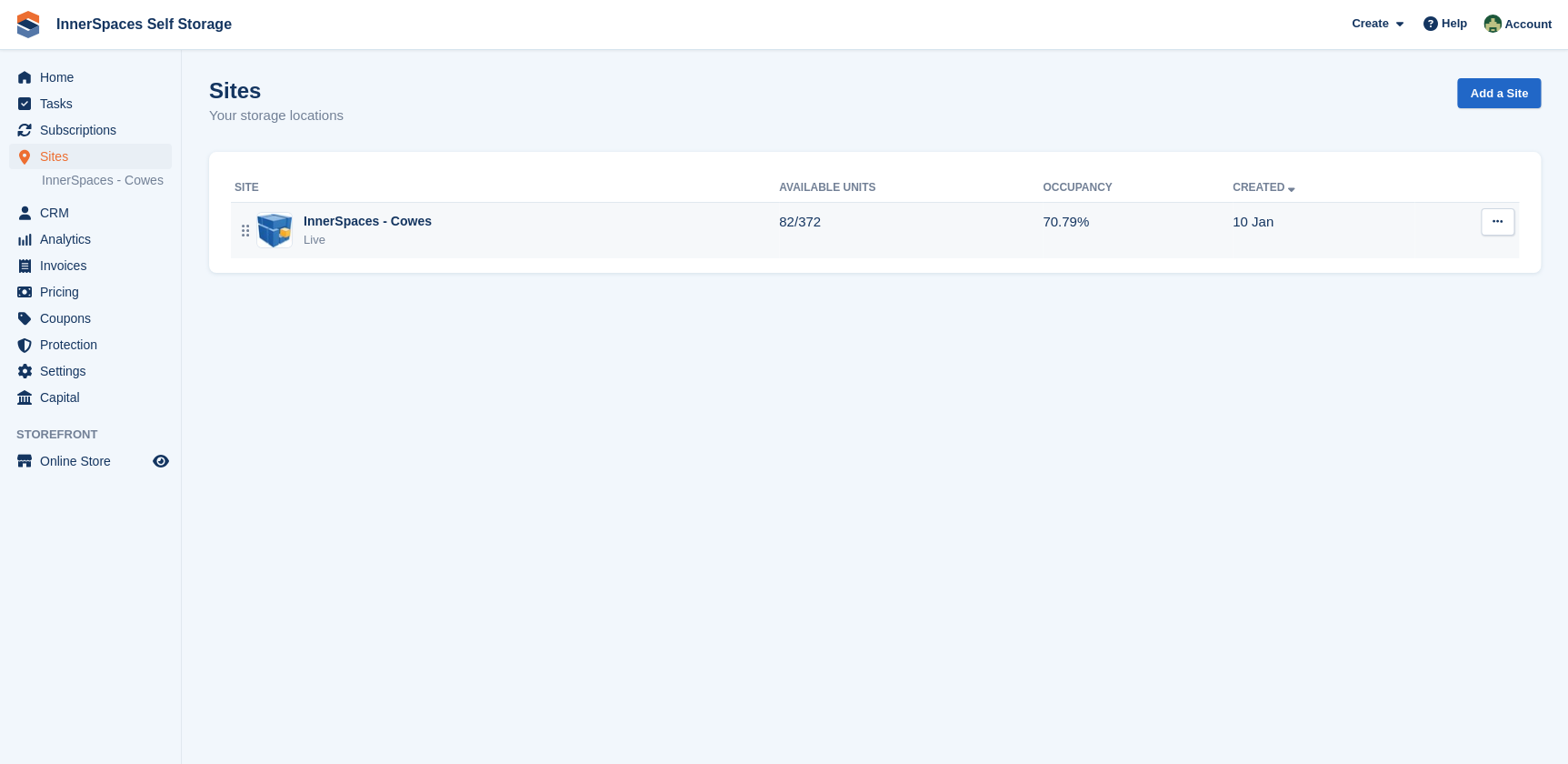 click on "InnerSpaces - Cowes" at bounding box center (367, 221) 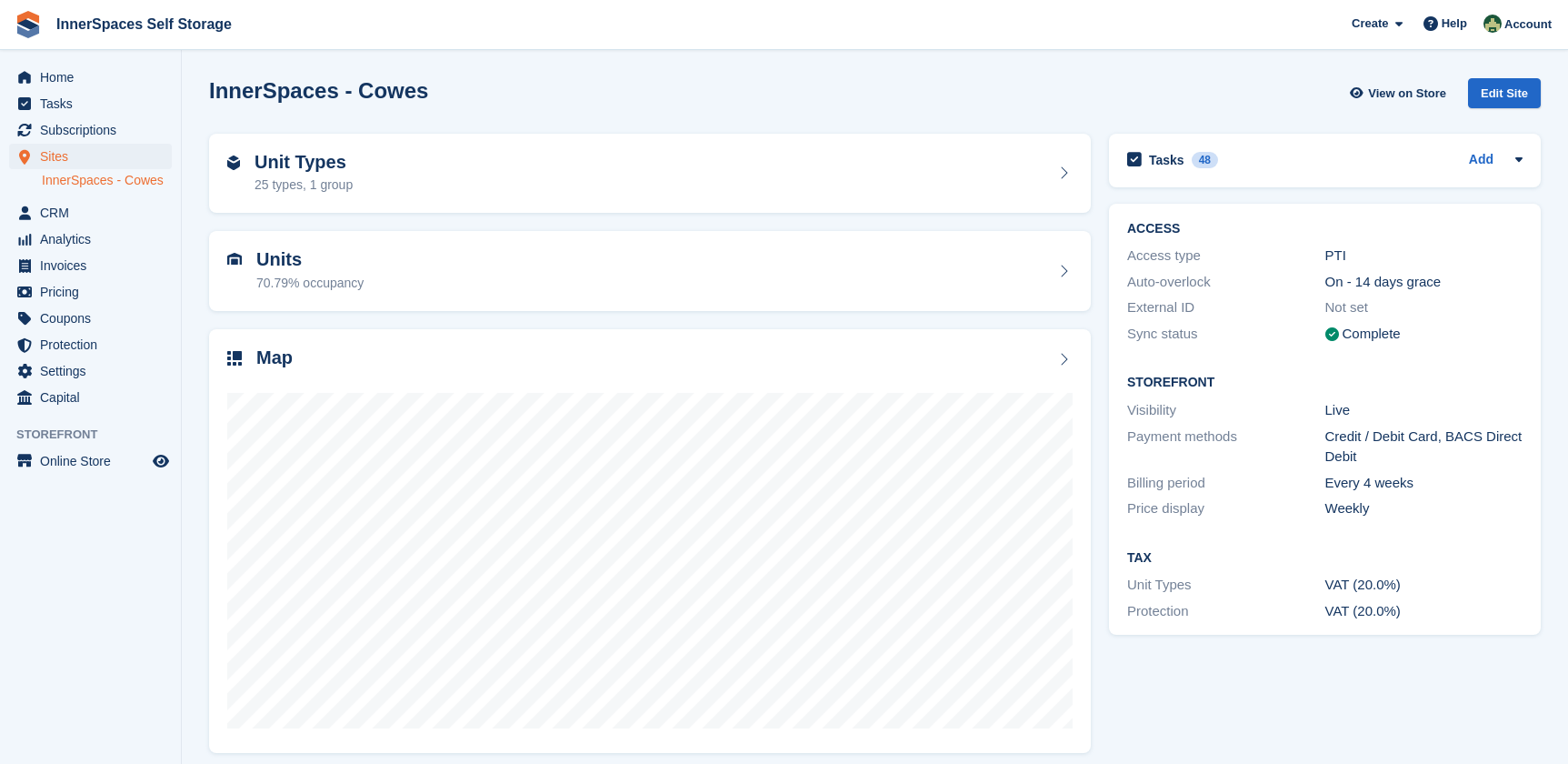 scroll, scrollTop: 0, scrollLeft: 0, axis: both 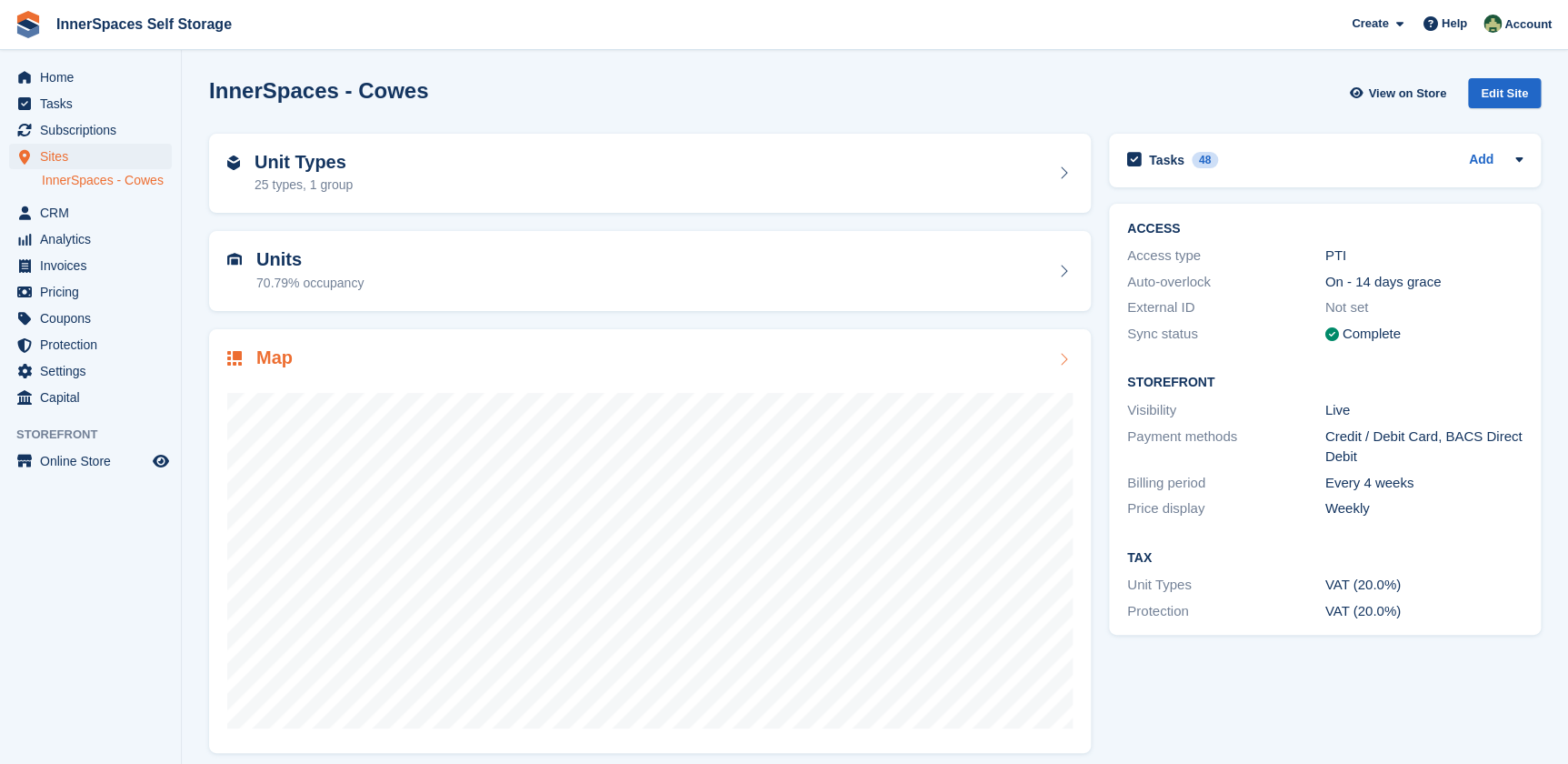 click on "Map" at bounding box center (275, 357) 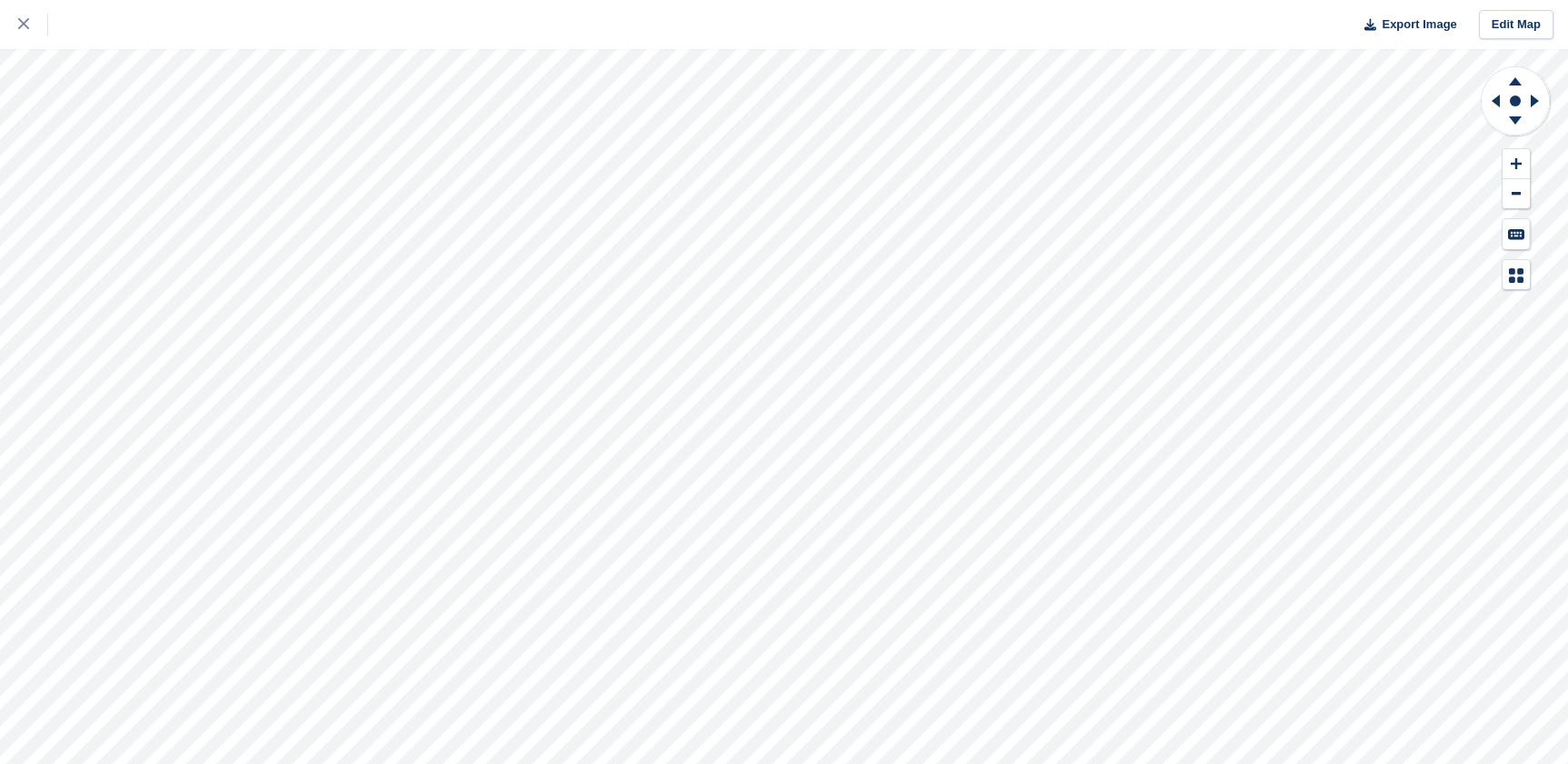 scroll, scrollTop: 0, scrollLeft: 0, axis: both 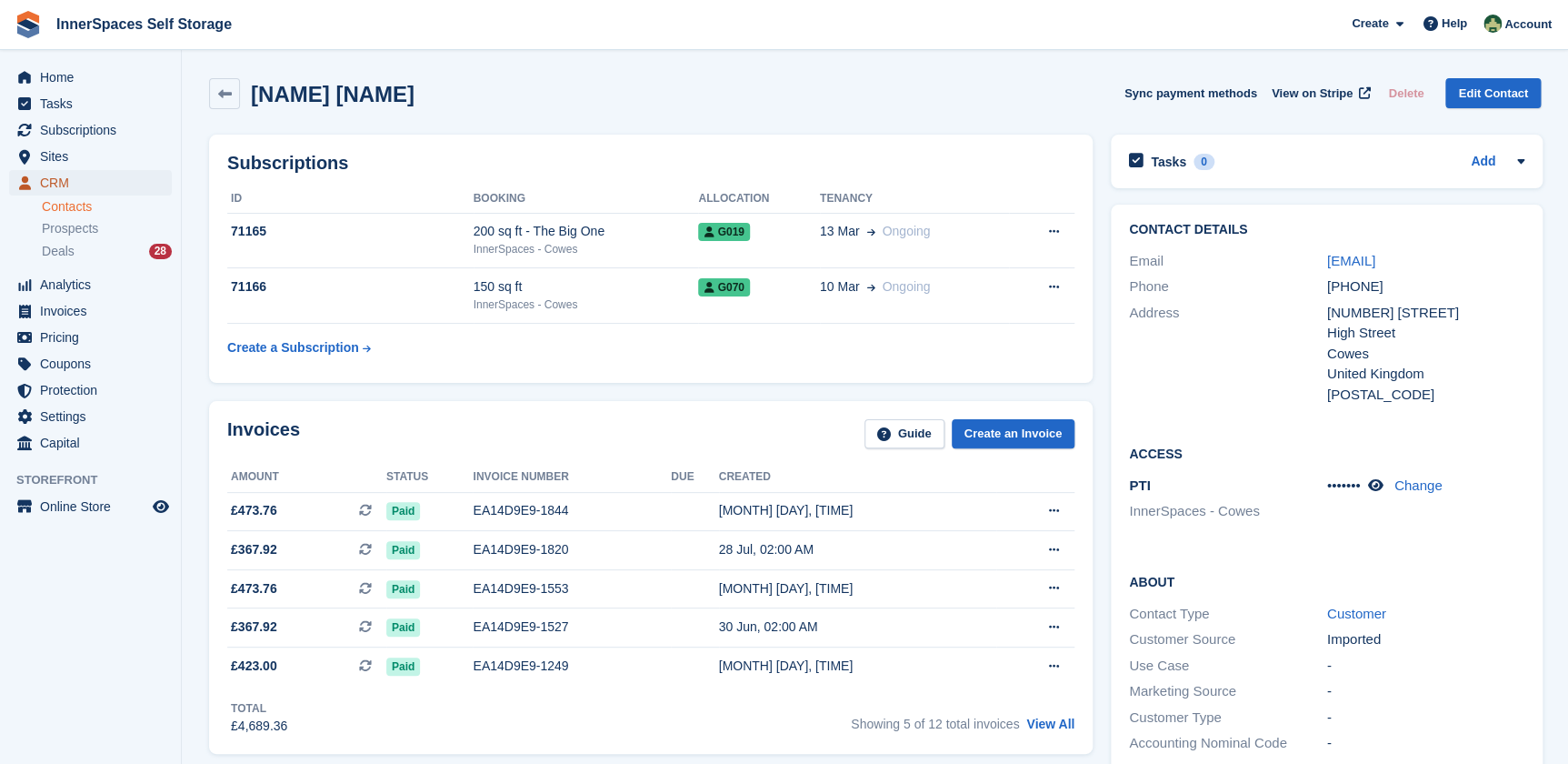 click on "CRM" at bounding box center (95, 183) 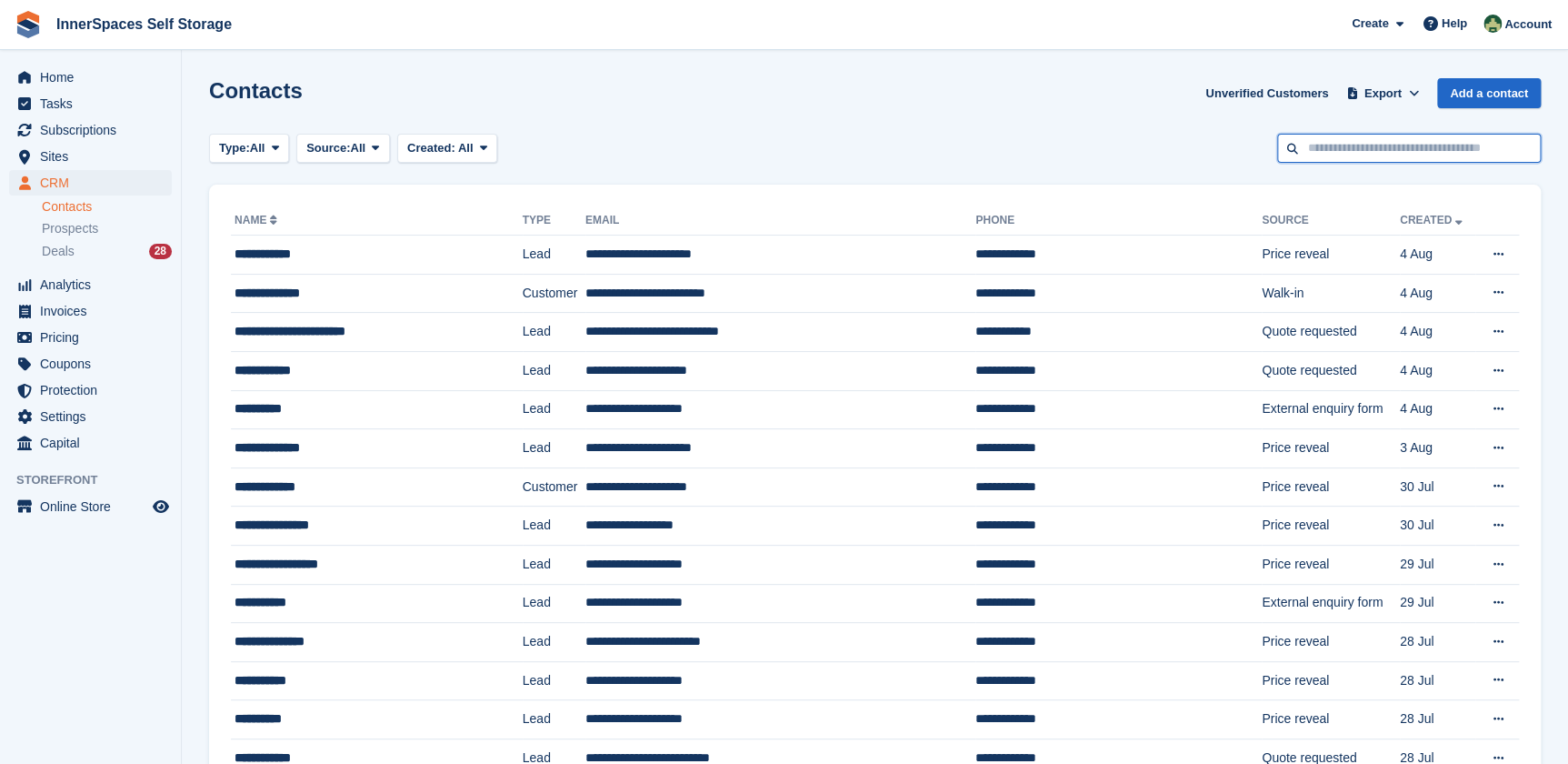 click at bounding box center (1409, 148) 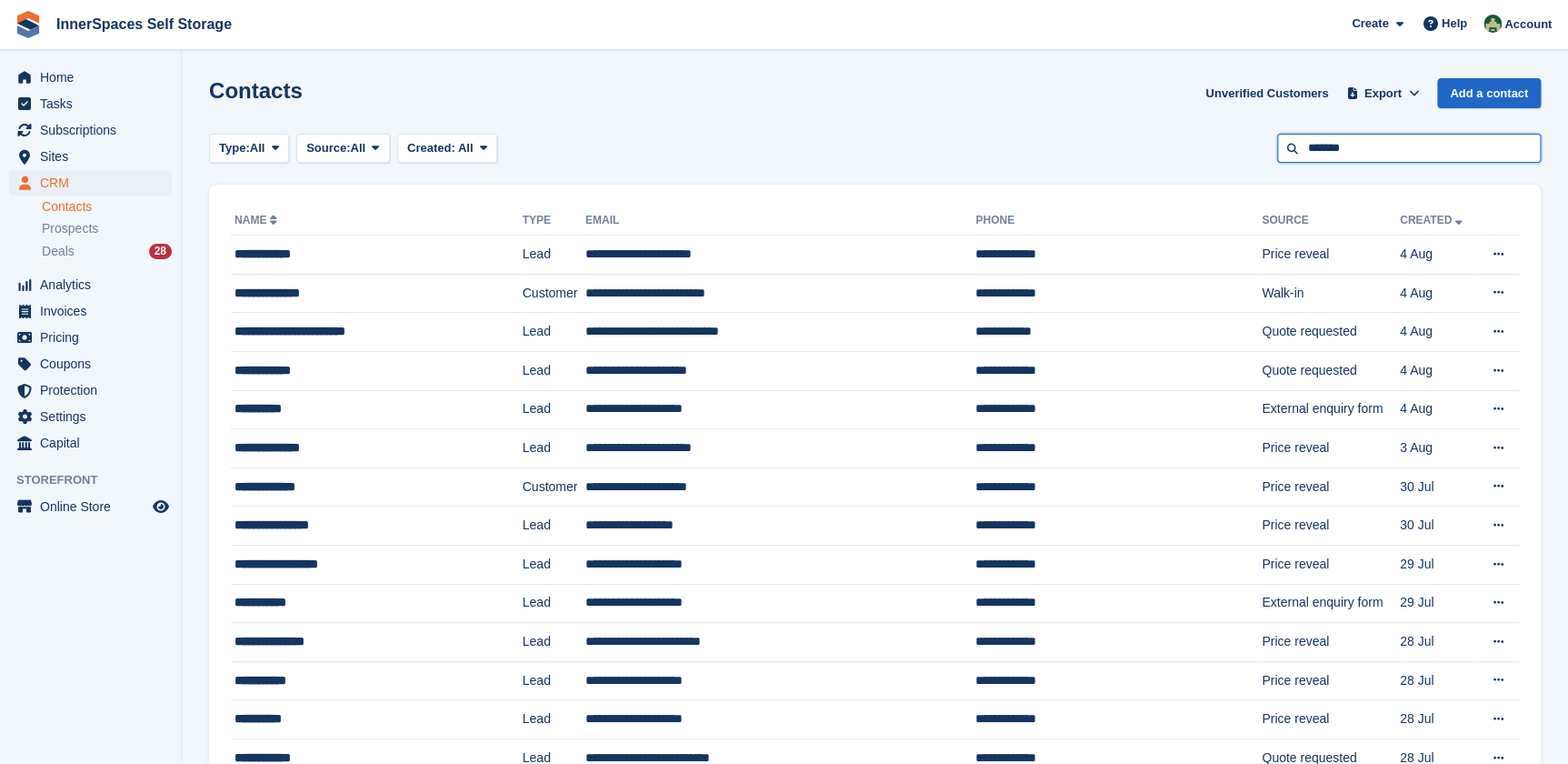type on "*******" 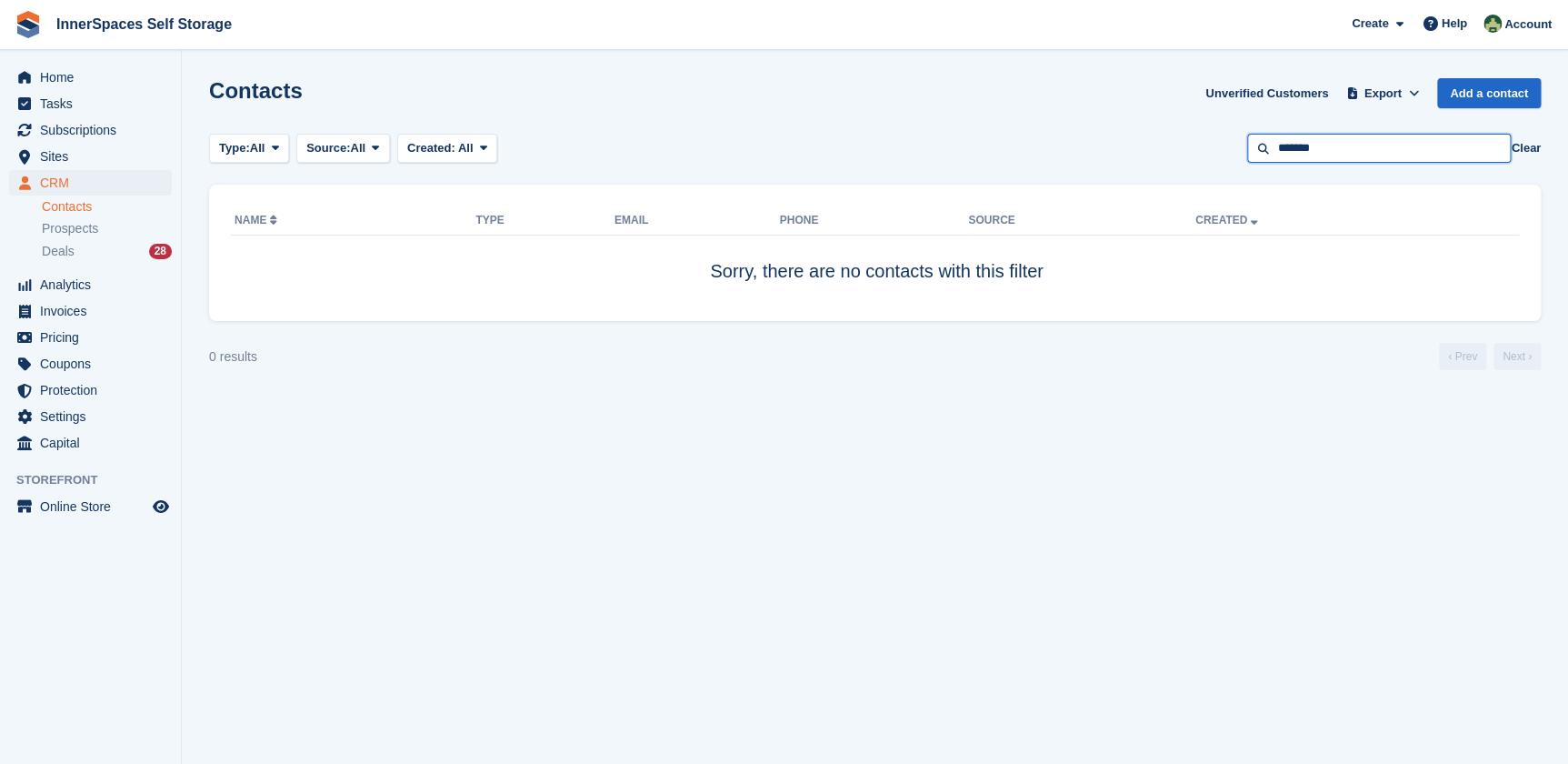 click on "*******" at bounding box center [1379, 148] 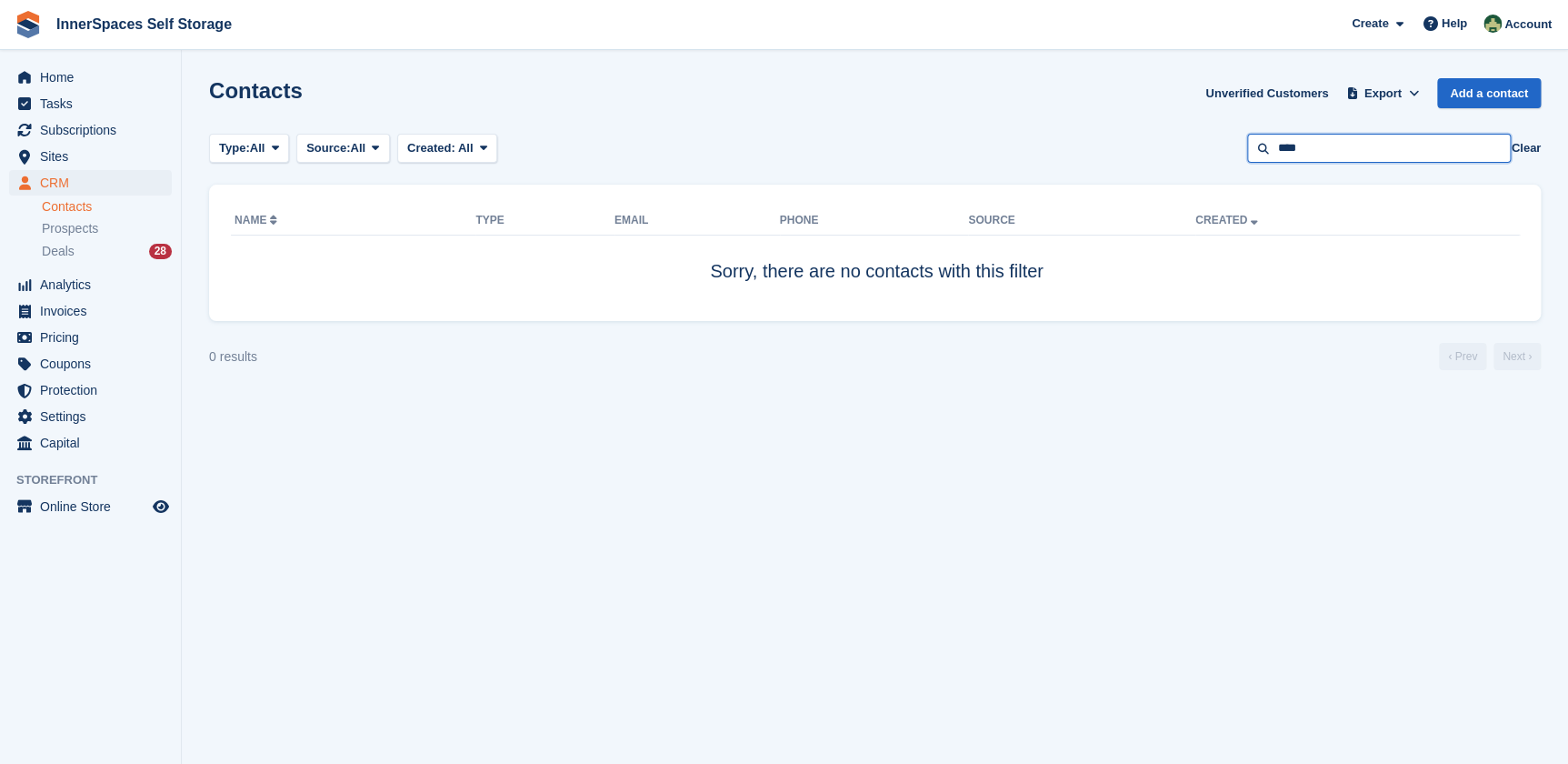 type on "****" 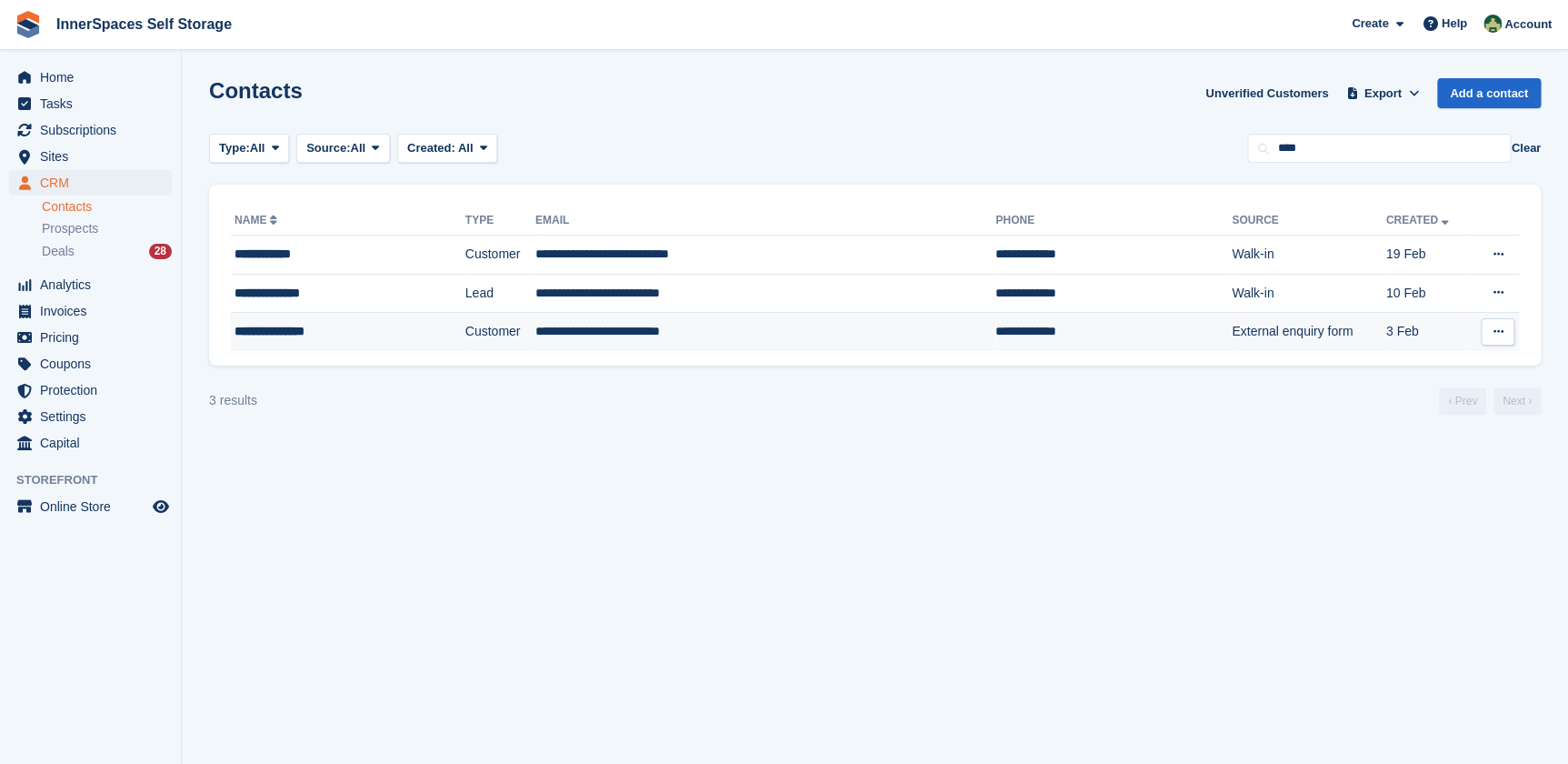 click on "**********" at bounding box center (765, 332) 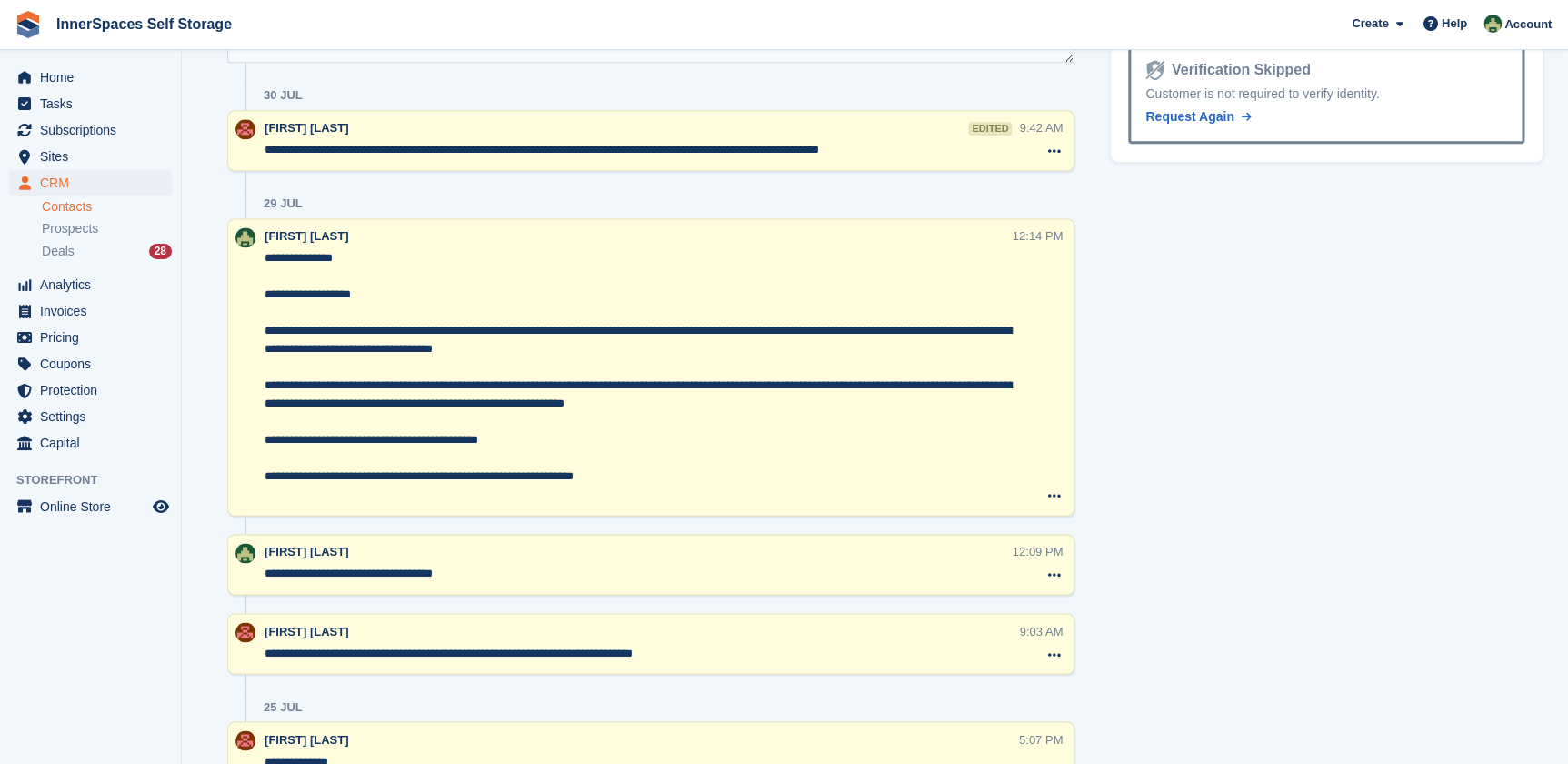 scroll, scrollTop: 827, scrollLeft: 0, axis: vertical 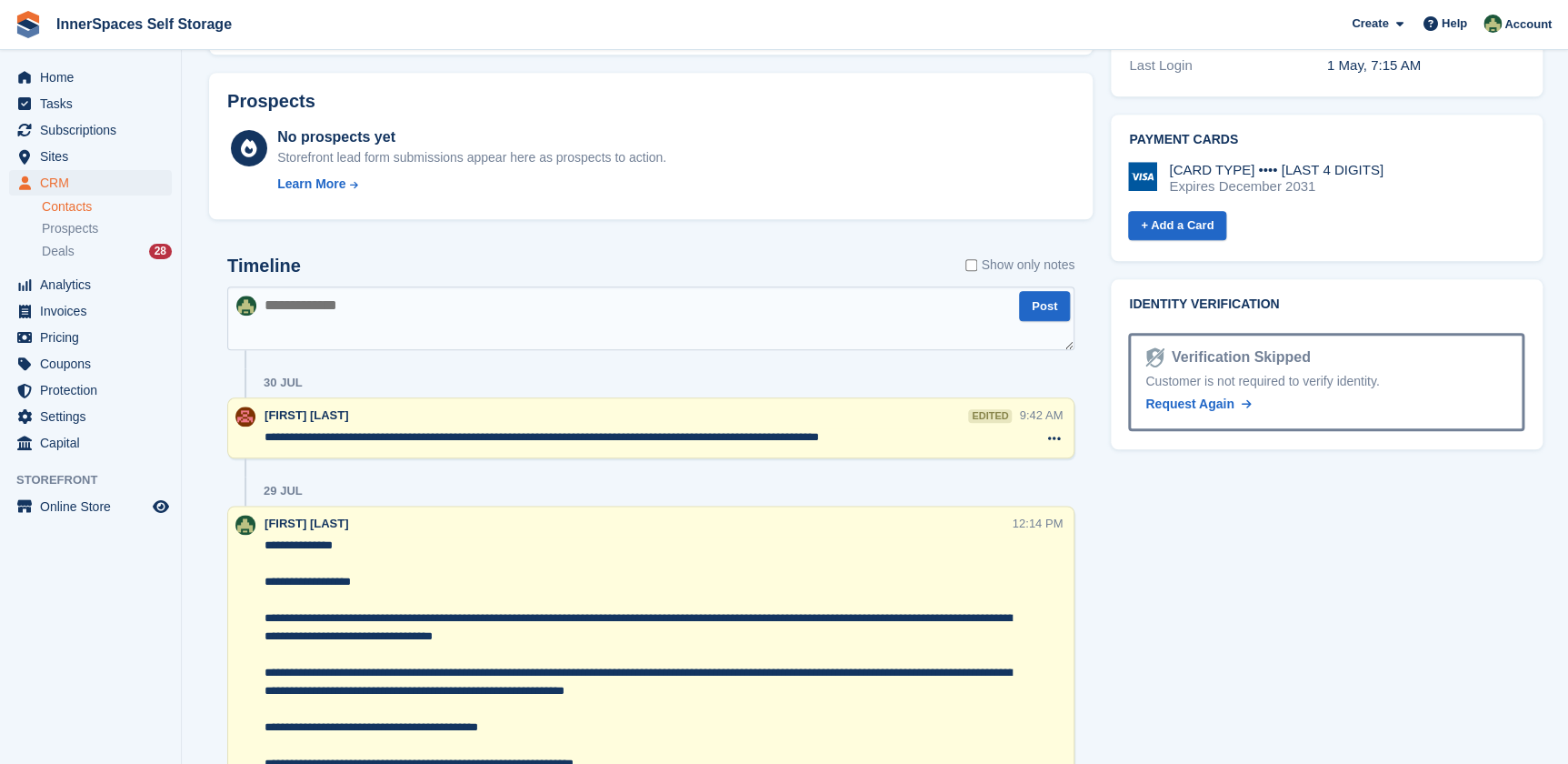 drag, startPoint x: 593, startPoint y: 312, endPoint x: 627, endPoint y: 332, distance: 39.446166 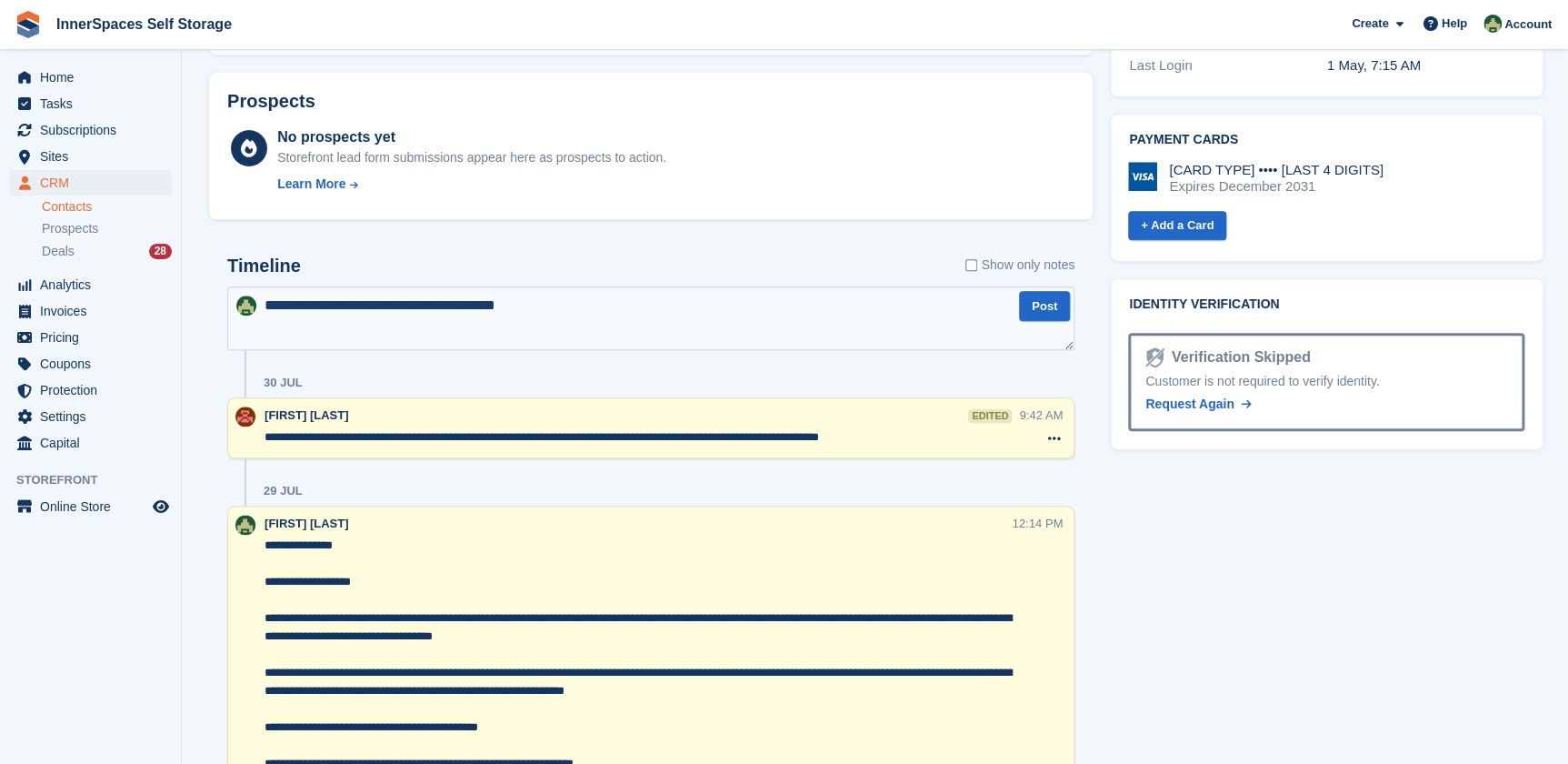 type on "**********" 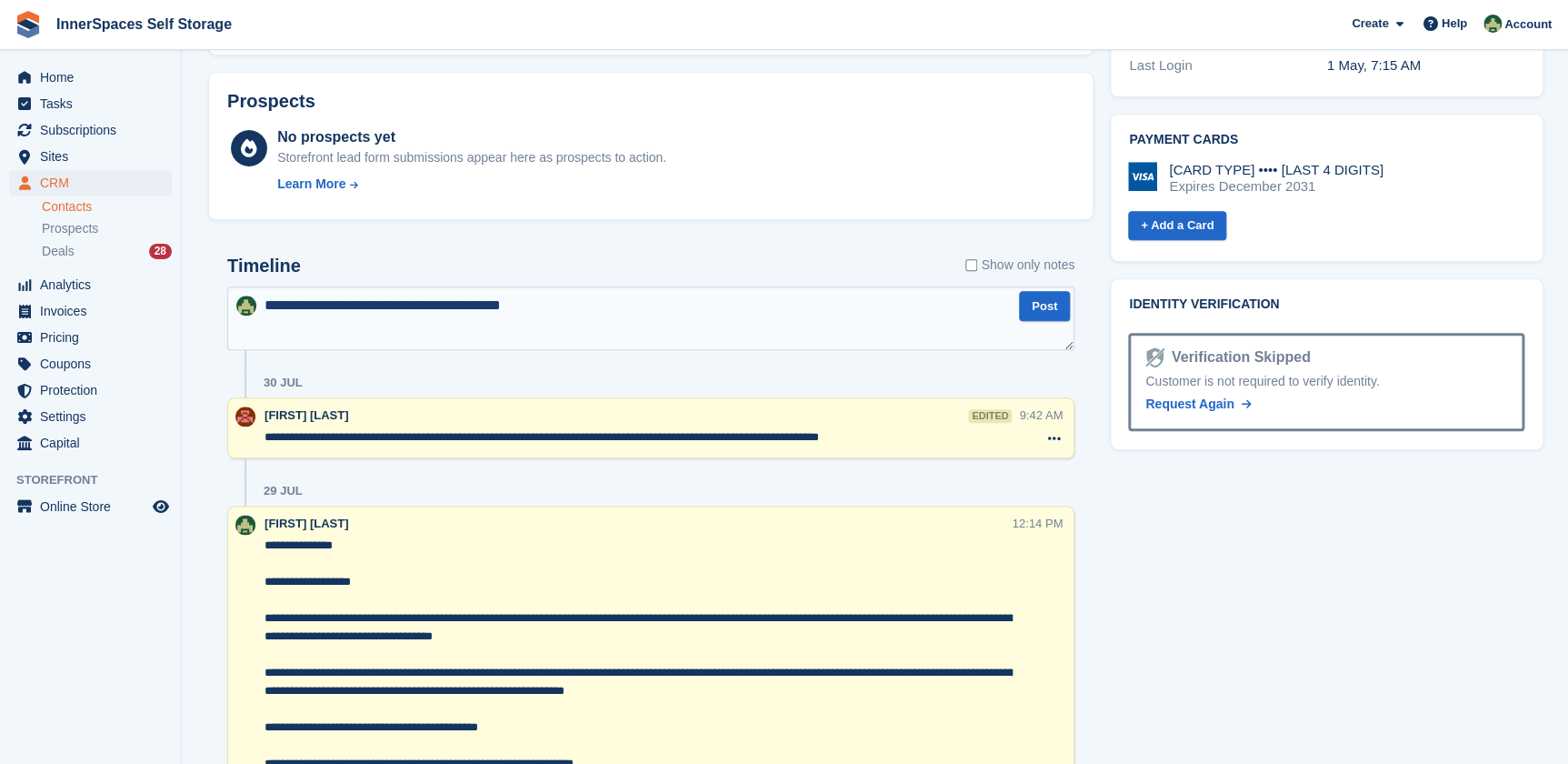 type 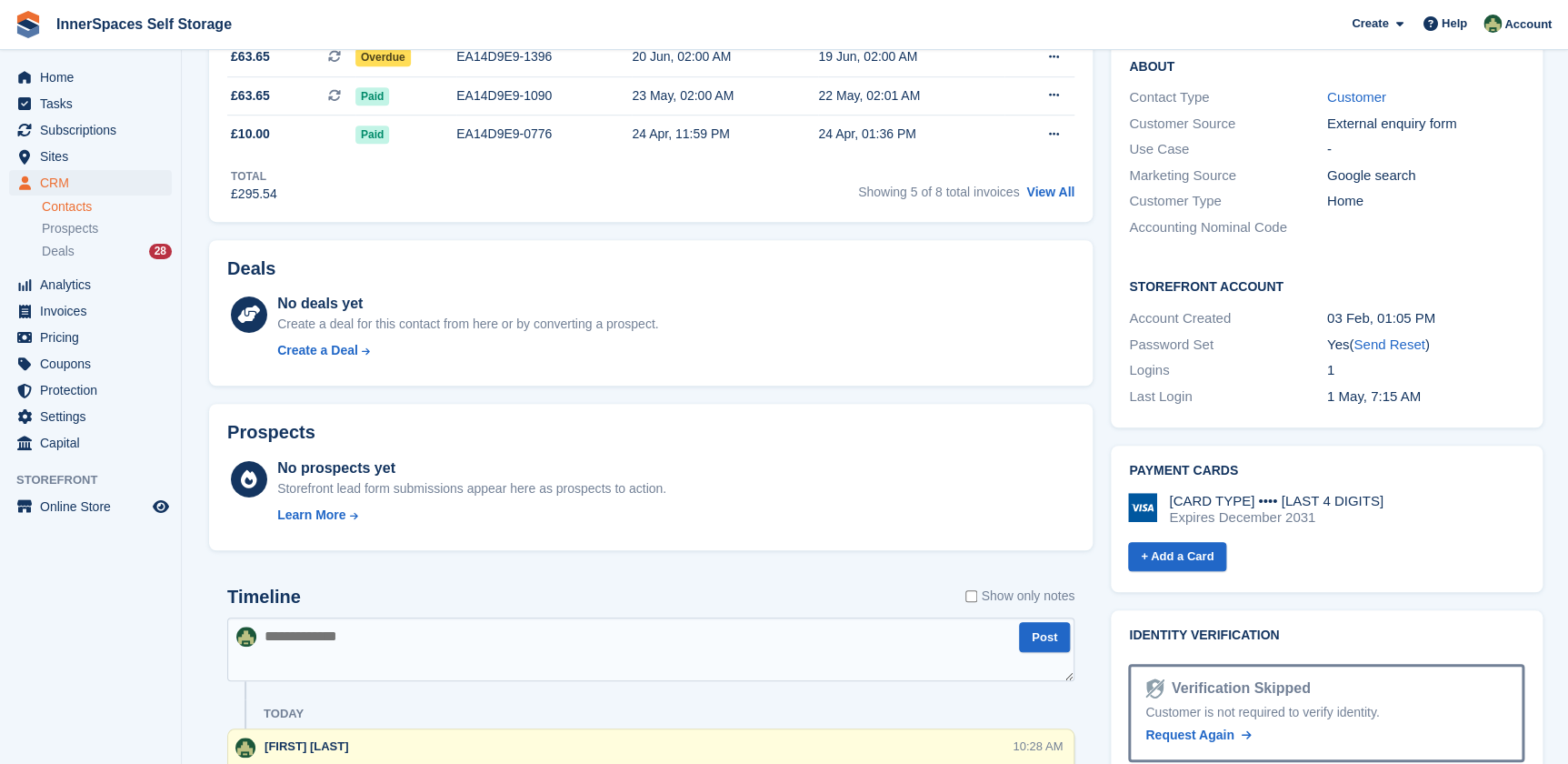 scroll, scrollTop: 0, scrollLeft: 0, axis: both 